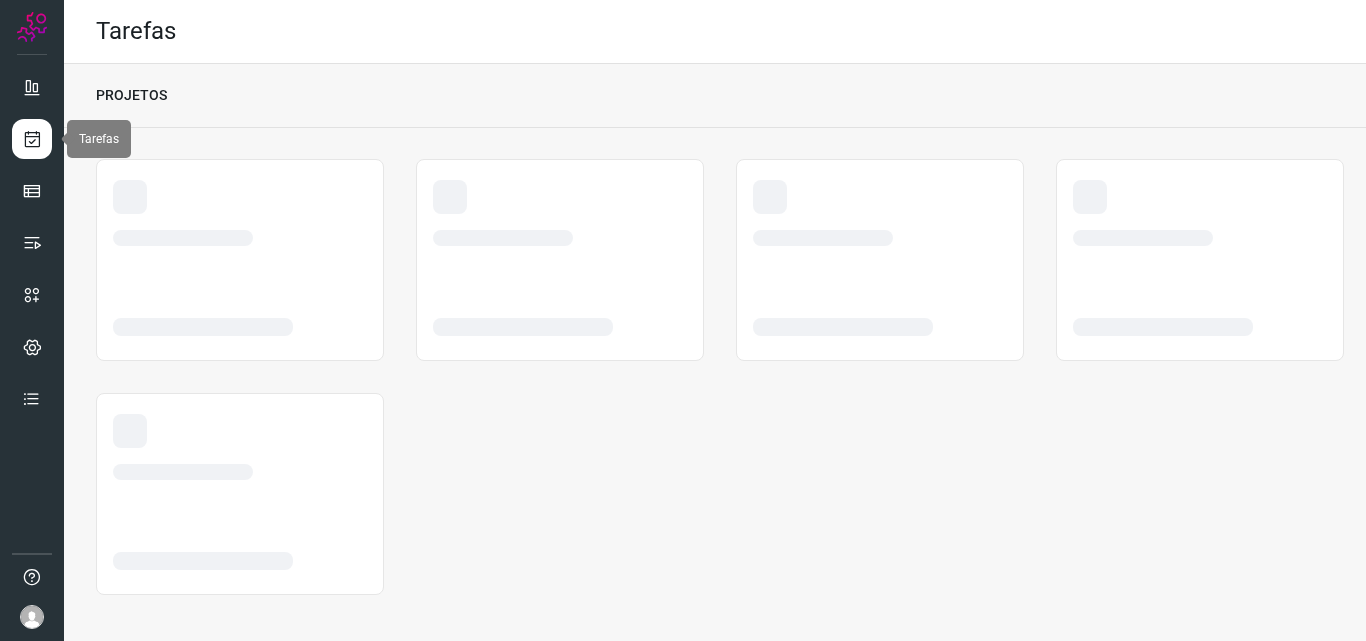scroll, scrollTop: 0, scrollLeft: 0, axis: both 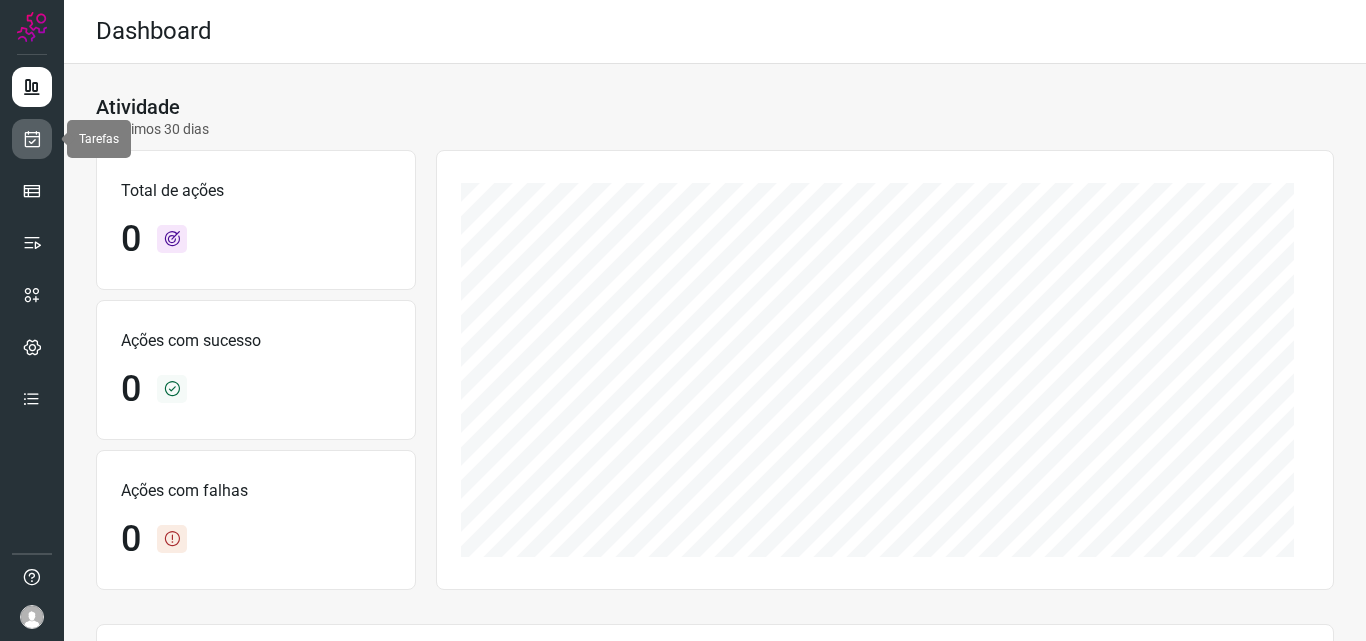 click at bounding box center [32, 139] 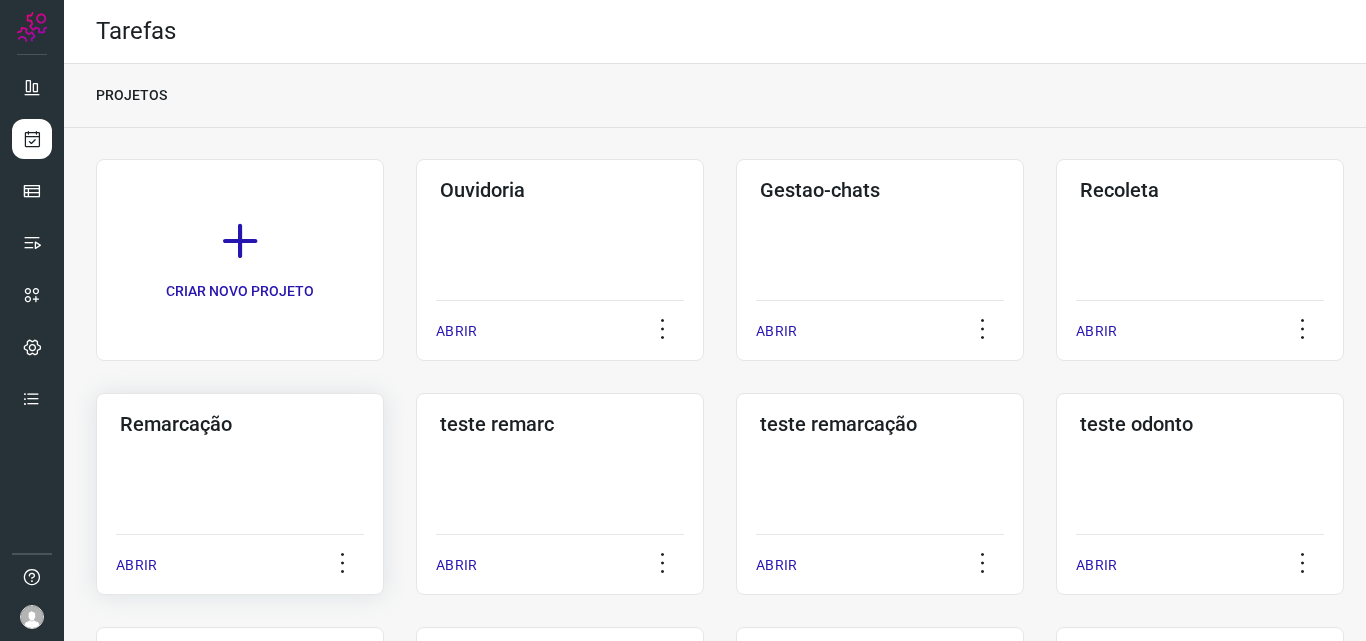 click on "Remarcação  ABRIR" 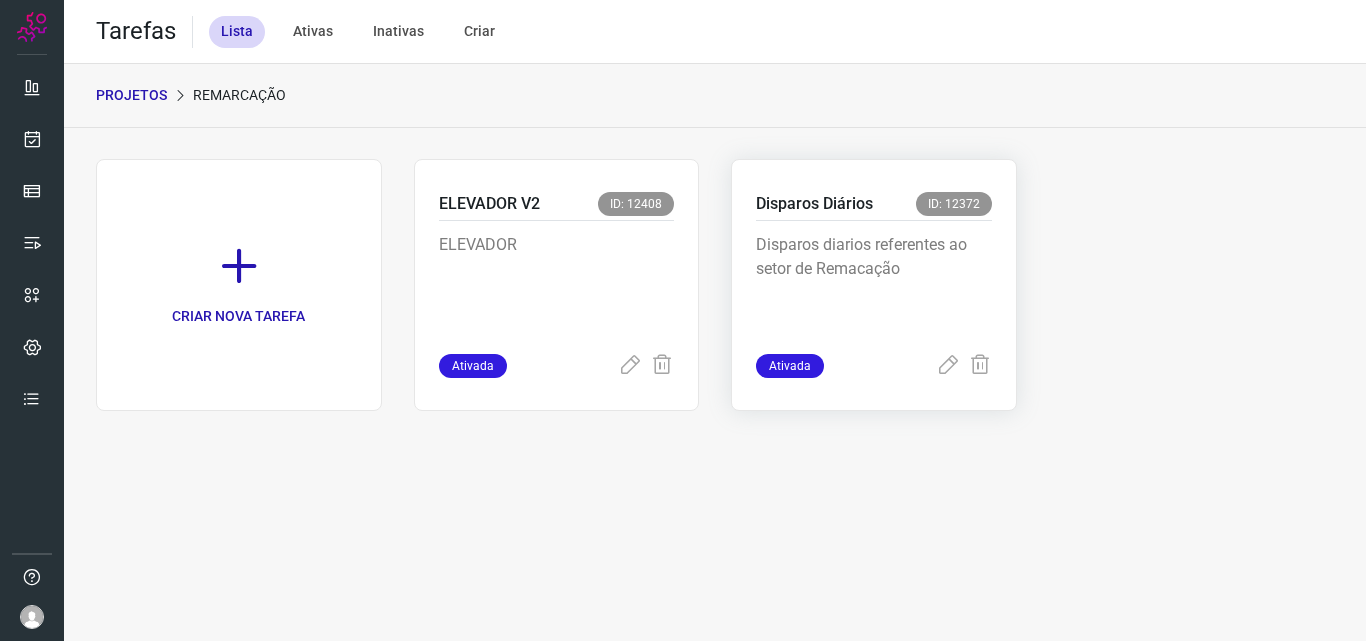 click on "Disparos diarios referentes ao setor de Remacação" at bounding box center (874, 283) 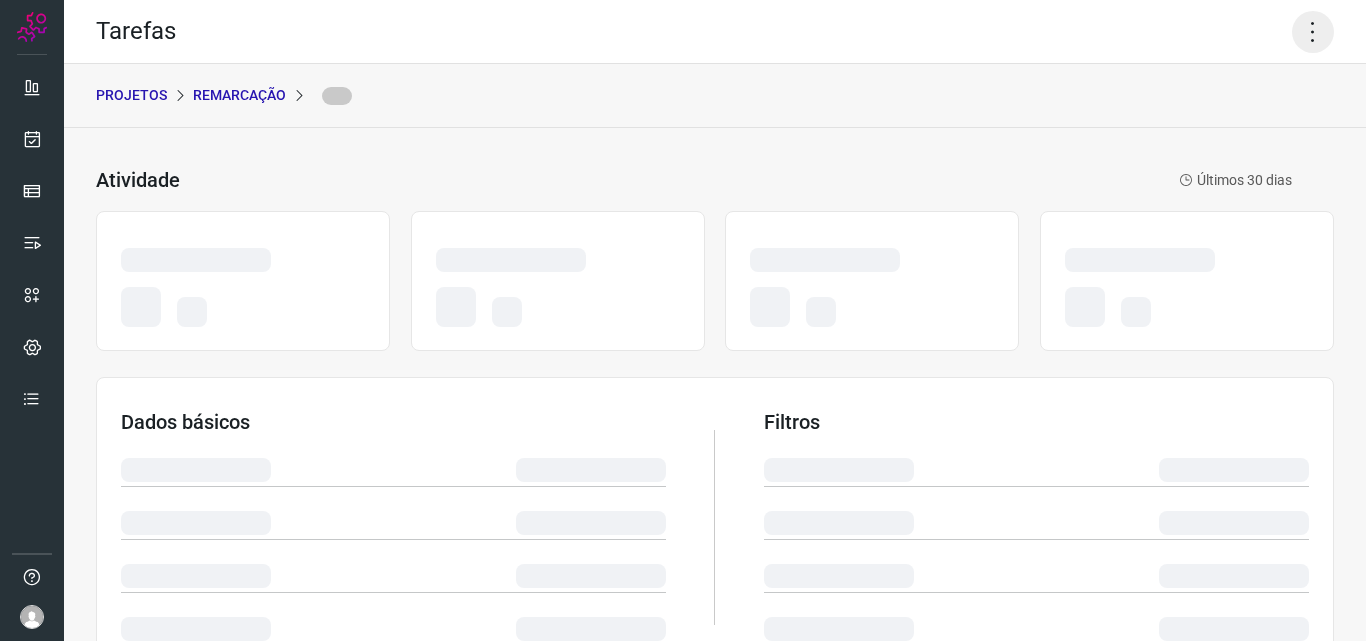 click 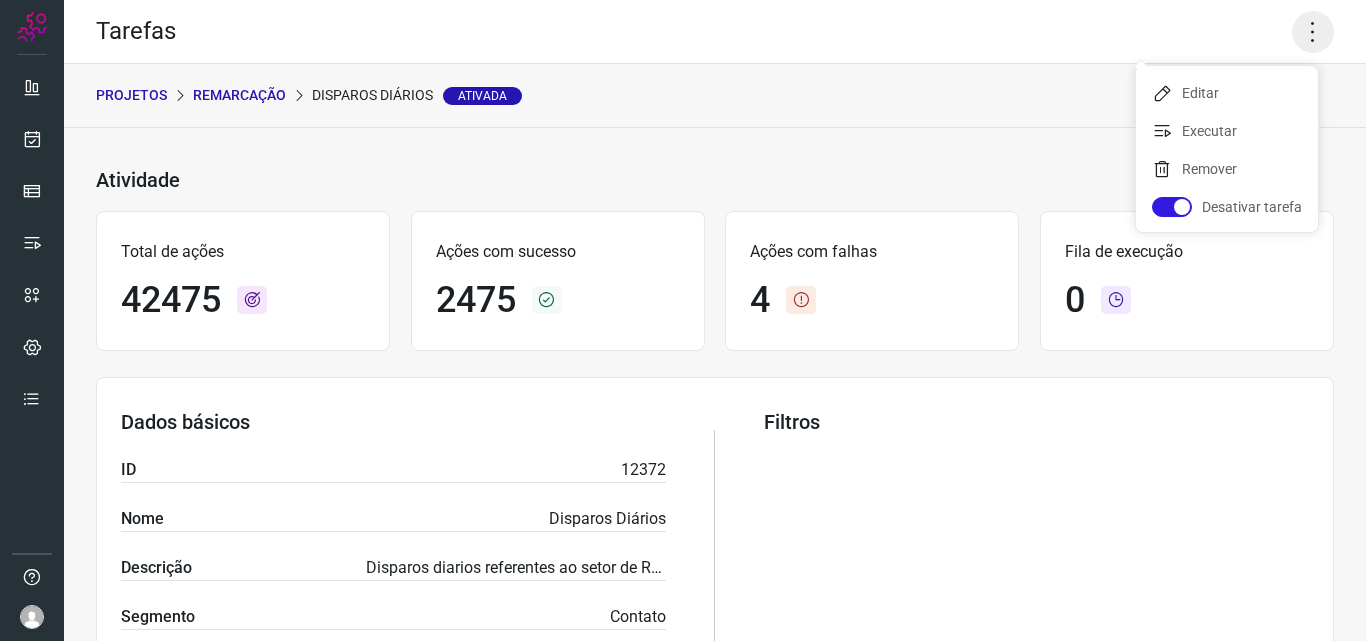 click 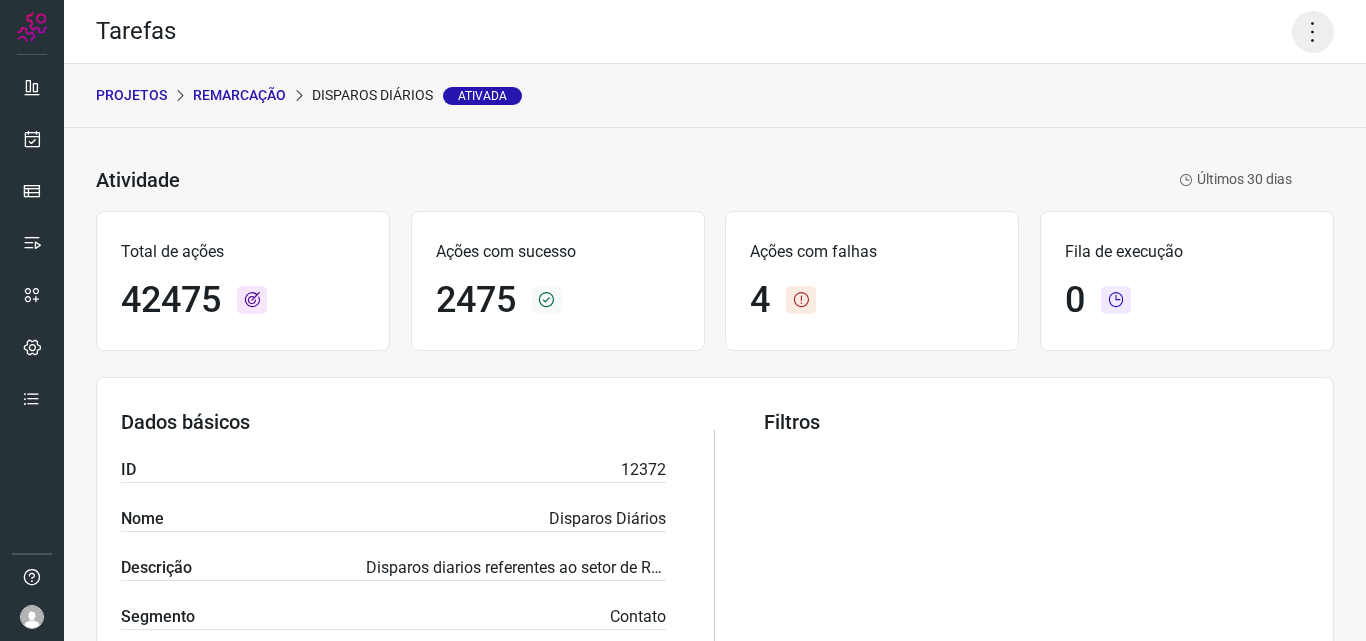 click 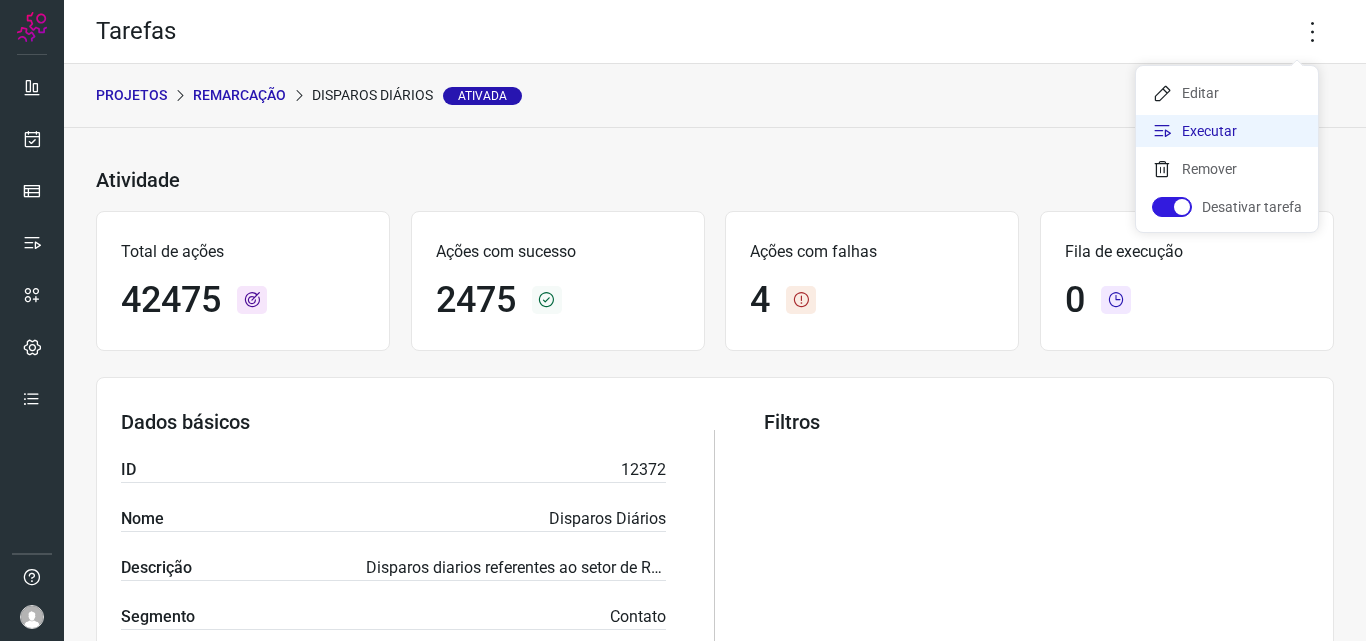 click on "Executar" 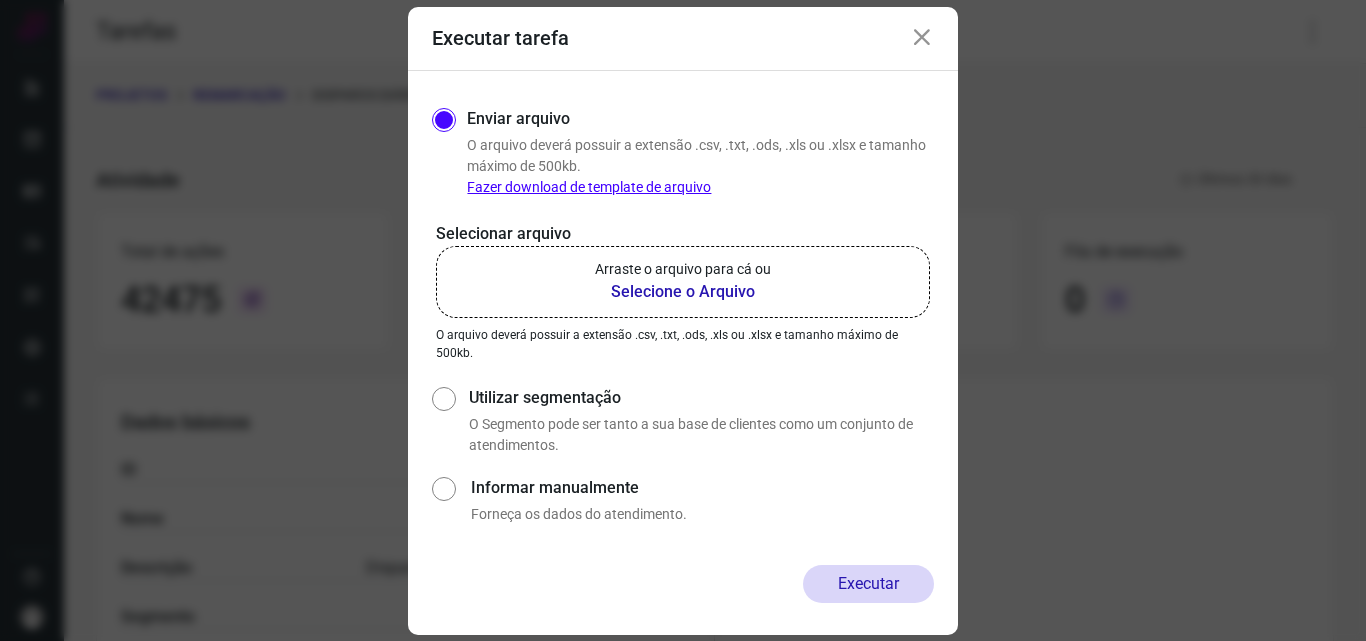 click on "Selecione o Arquivo" at bounding box center [683, 292] 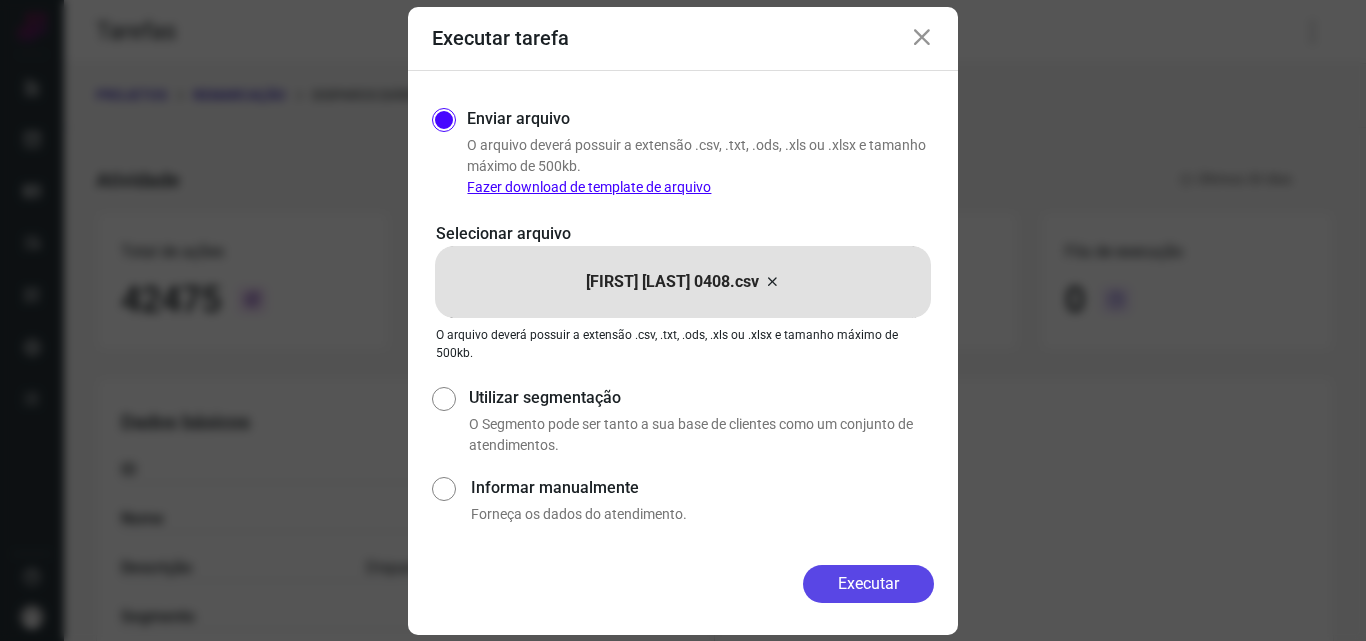 click on "Executar" at bounding box center [868, 584] 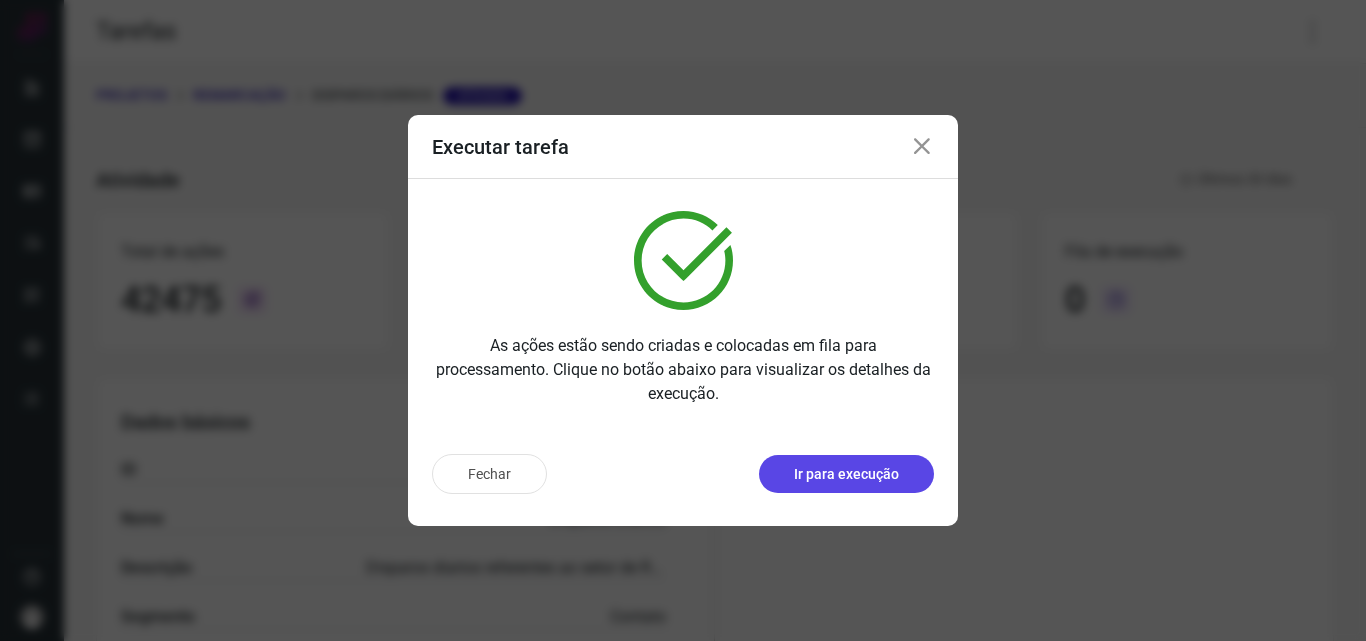 click on "Ir para execução" at bounding box center (846, 474) 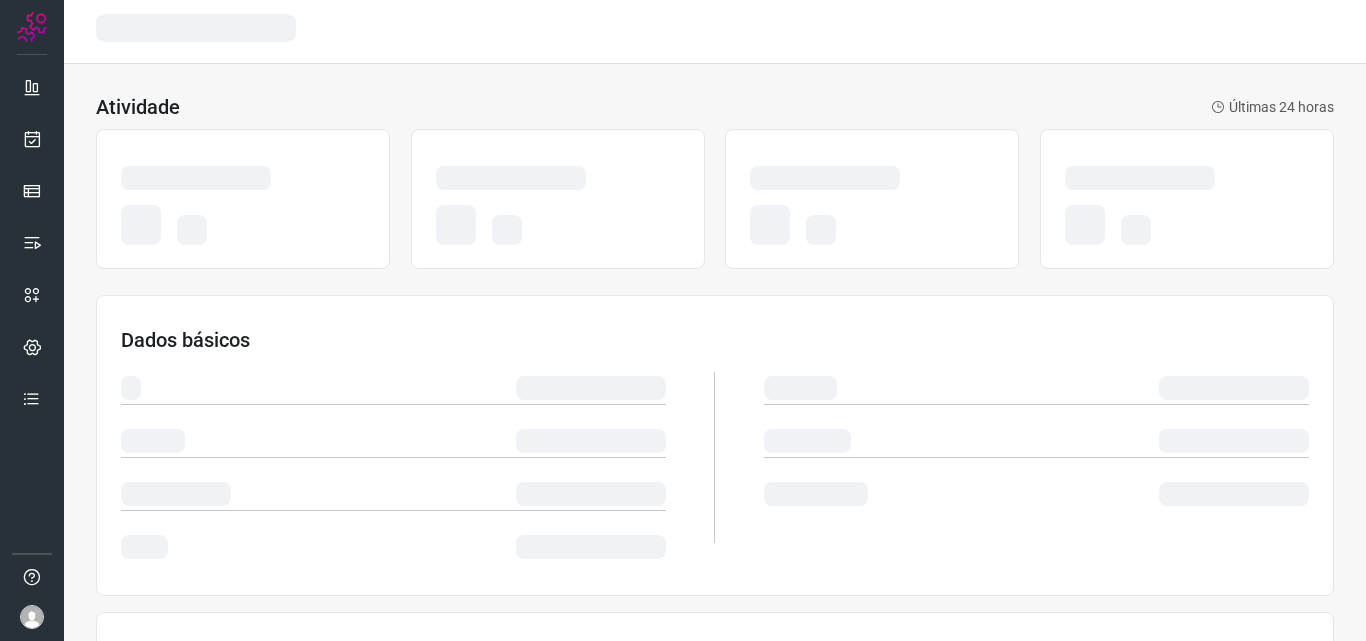 scroll, scrollTop: 0, scrollLeft: 0, axis: both 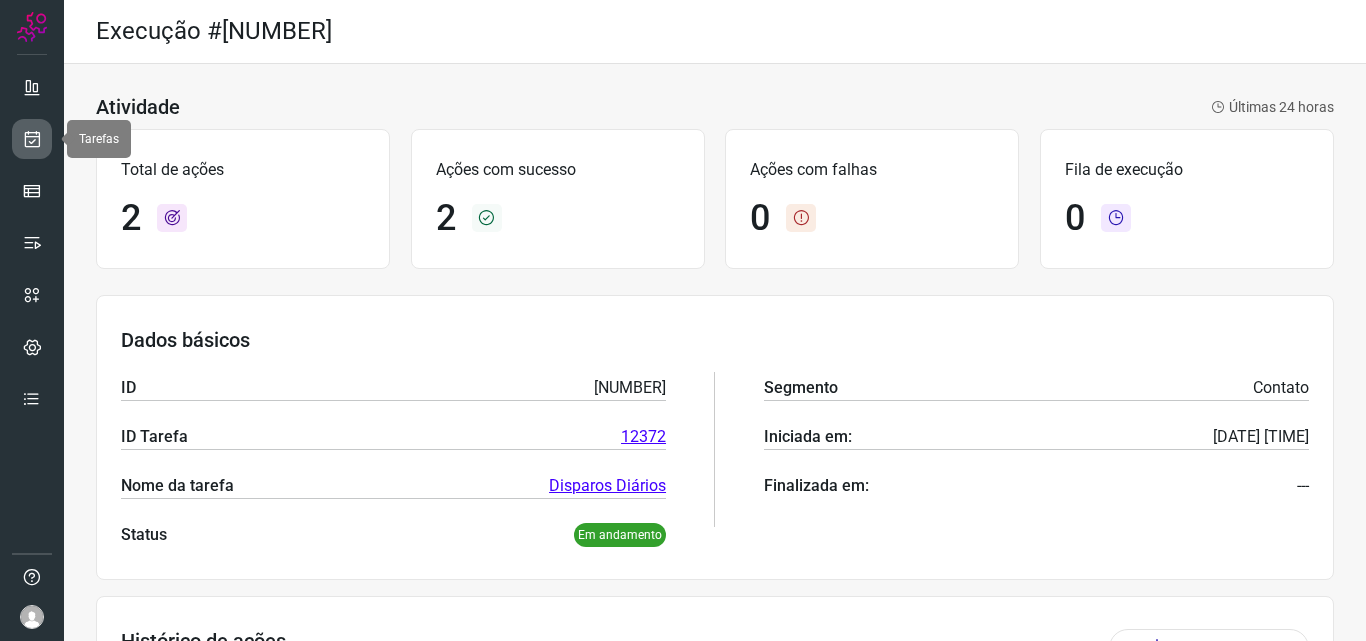 click at bounding box center [32, 139] 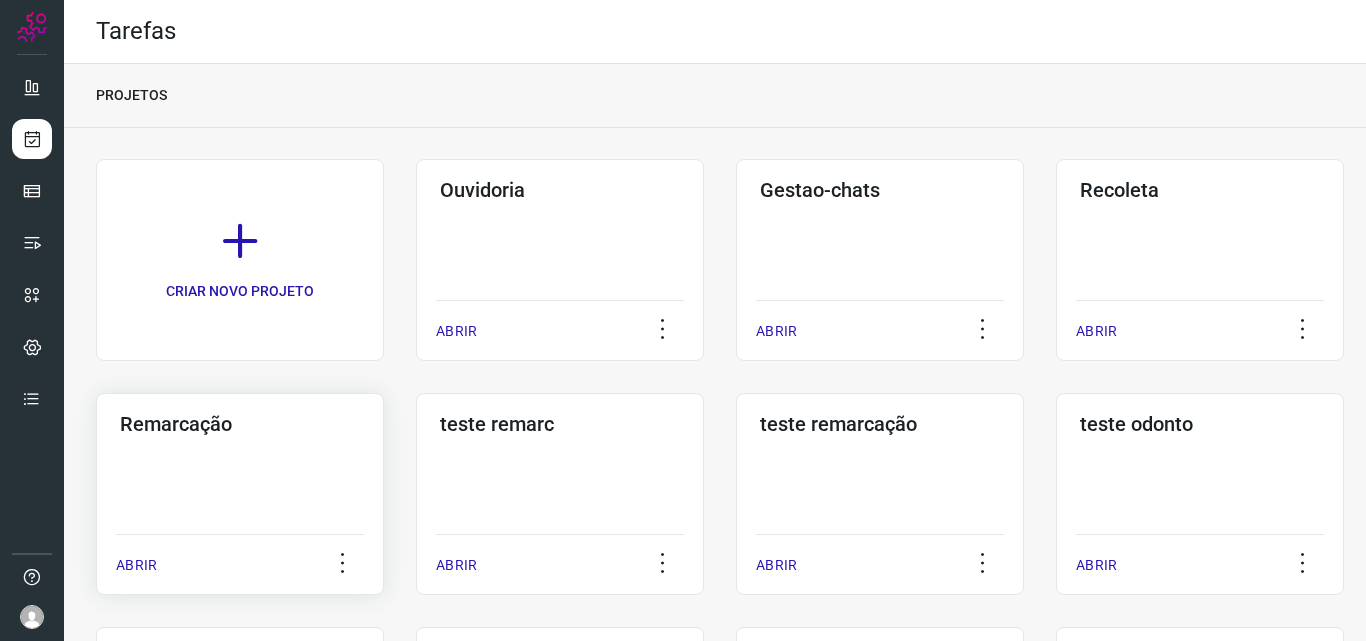 click on "Remarcação  ABRIR" 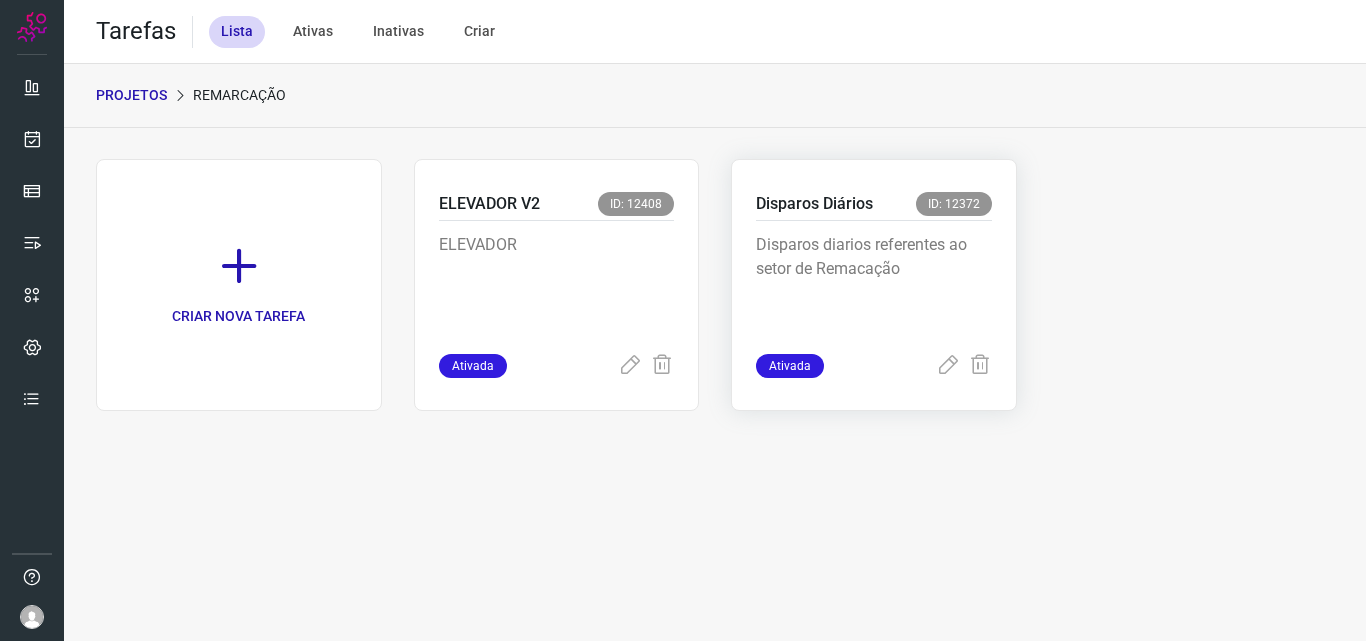 click on "Disparos diarios referentes ao setor de Remacação" at bounding box center (874, 283) 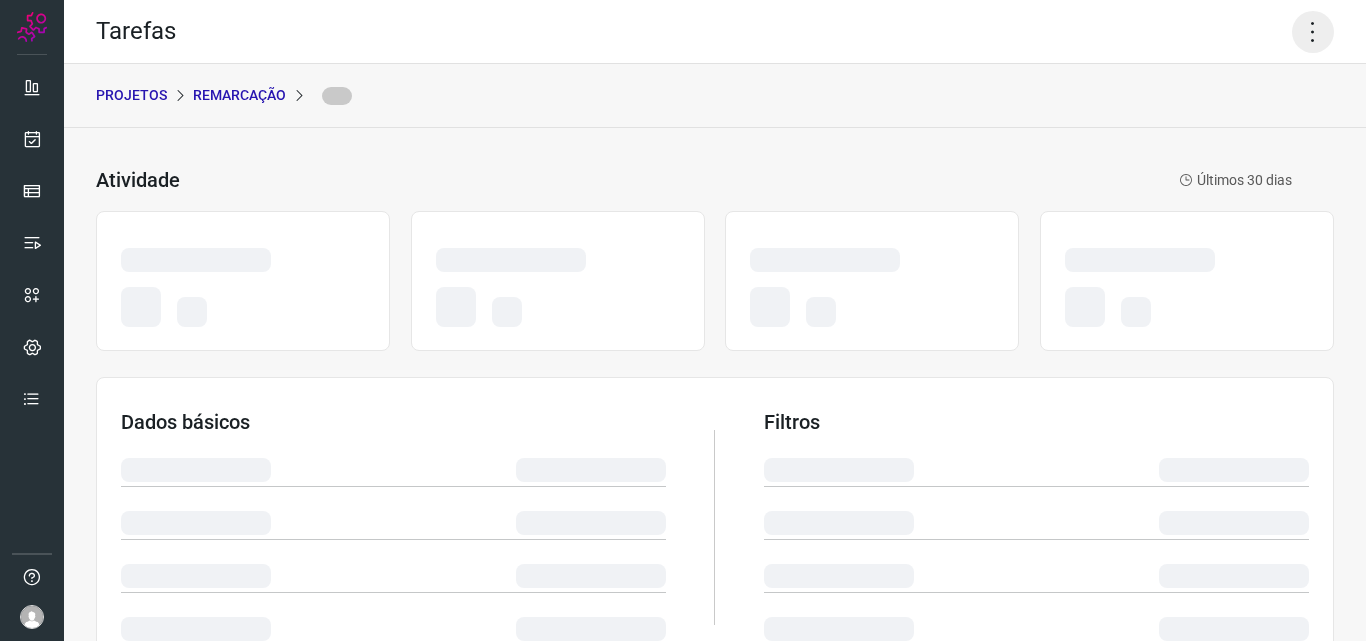 click 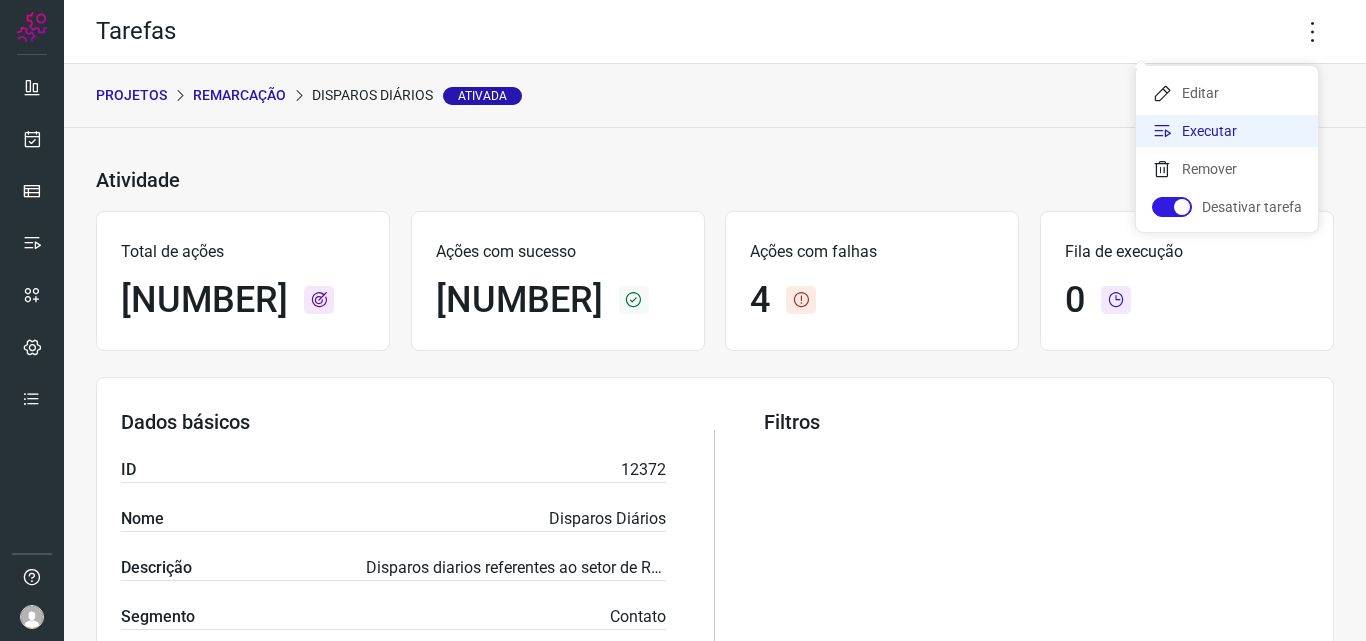 click on "Executar" 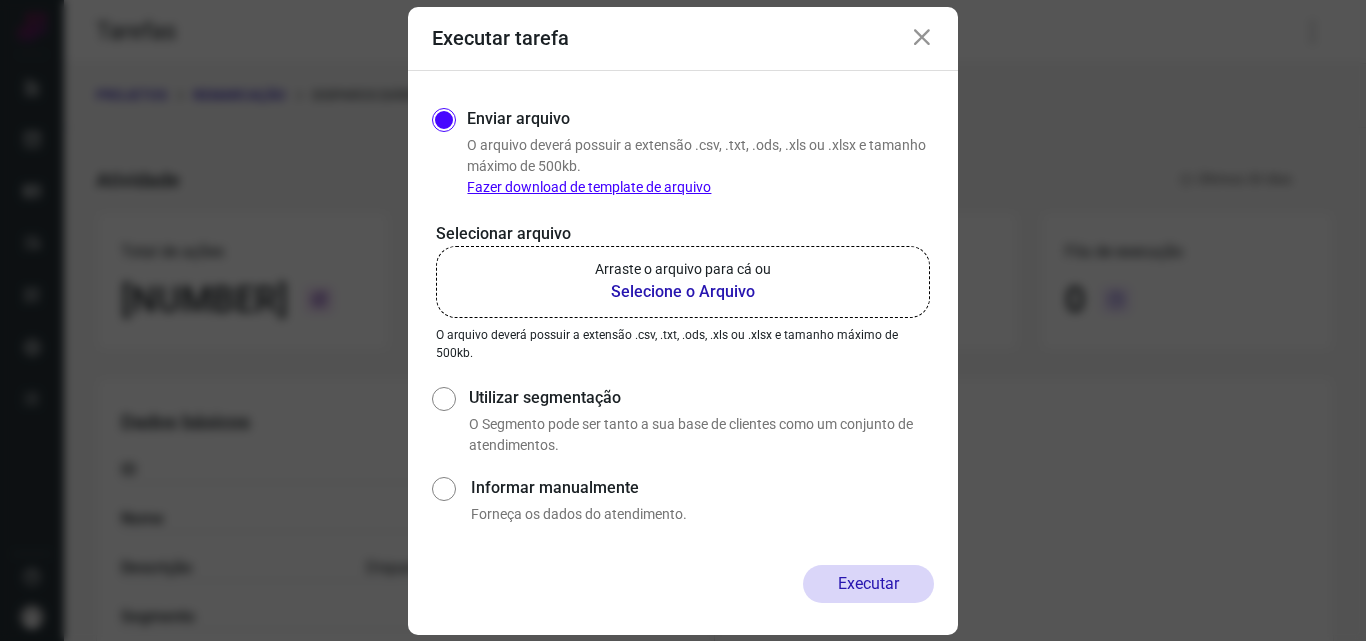 click on "Selecione o Arquivo" at bounding box center [683, 292] 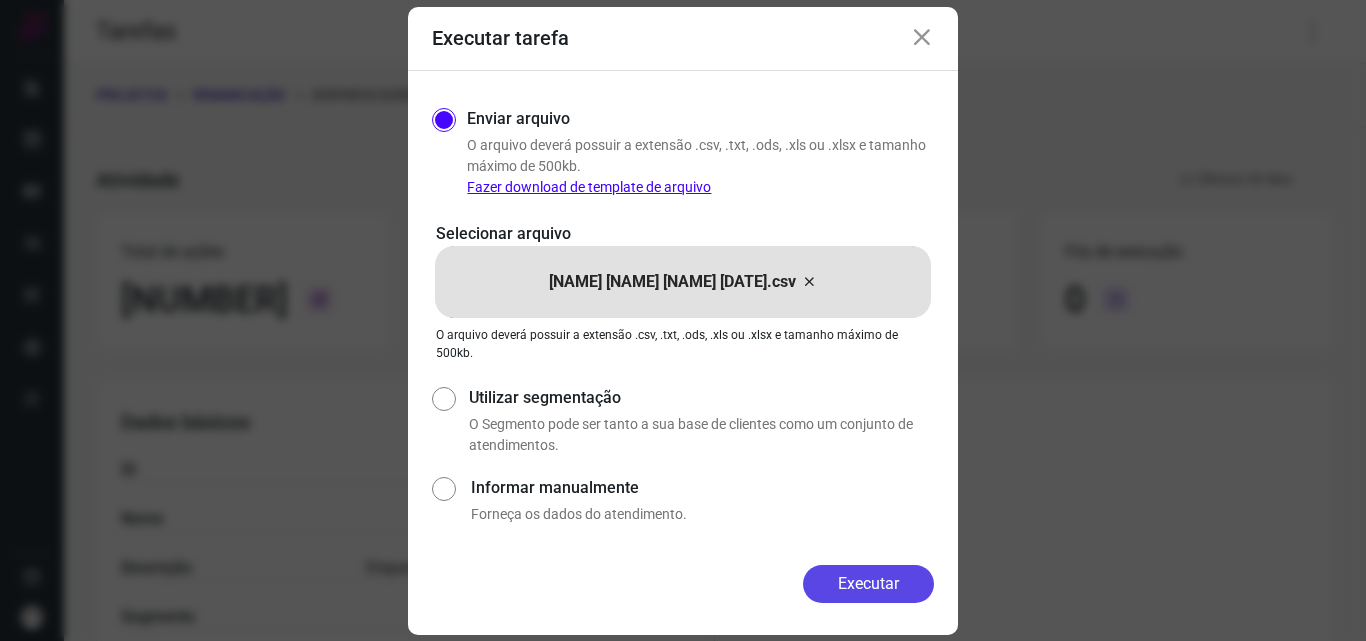 click on "Executar" at bounding box center (868, 584) 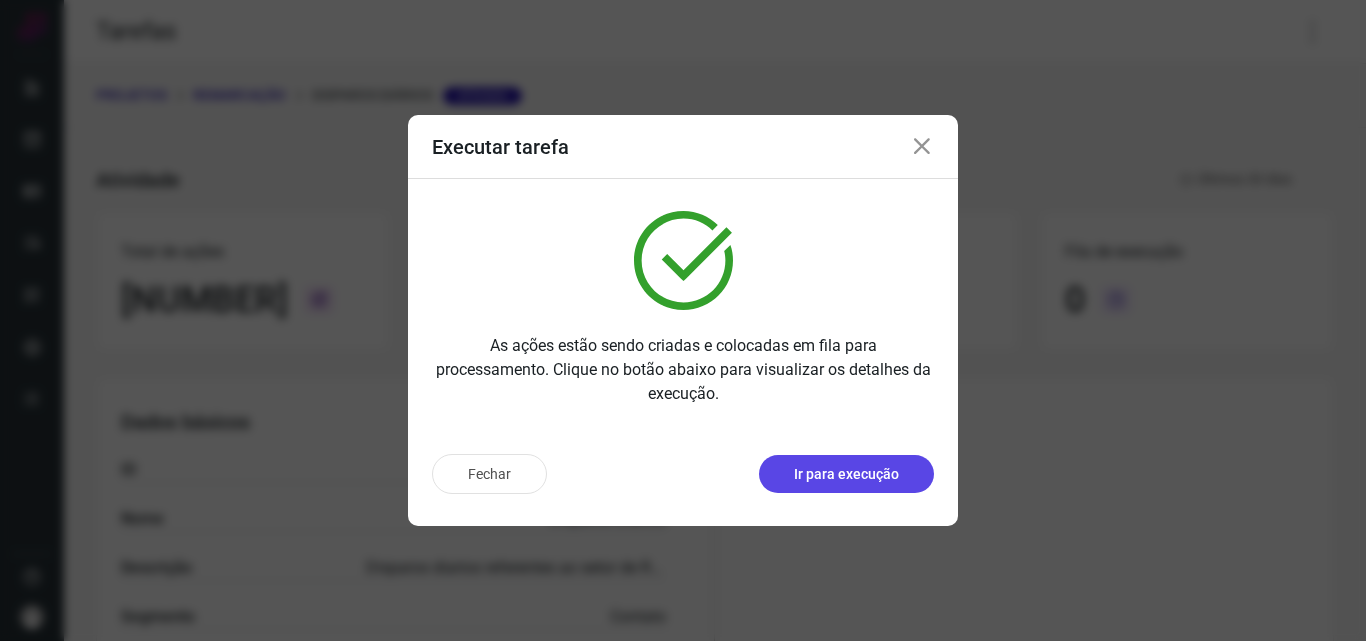 click on "Ir para execução" at bounding box center (846, 474) 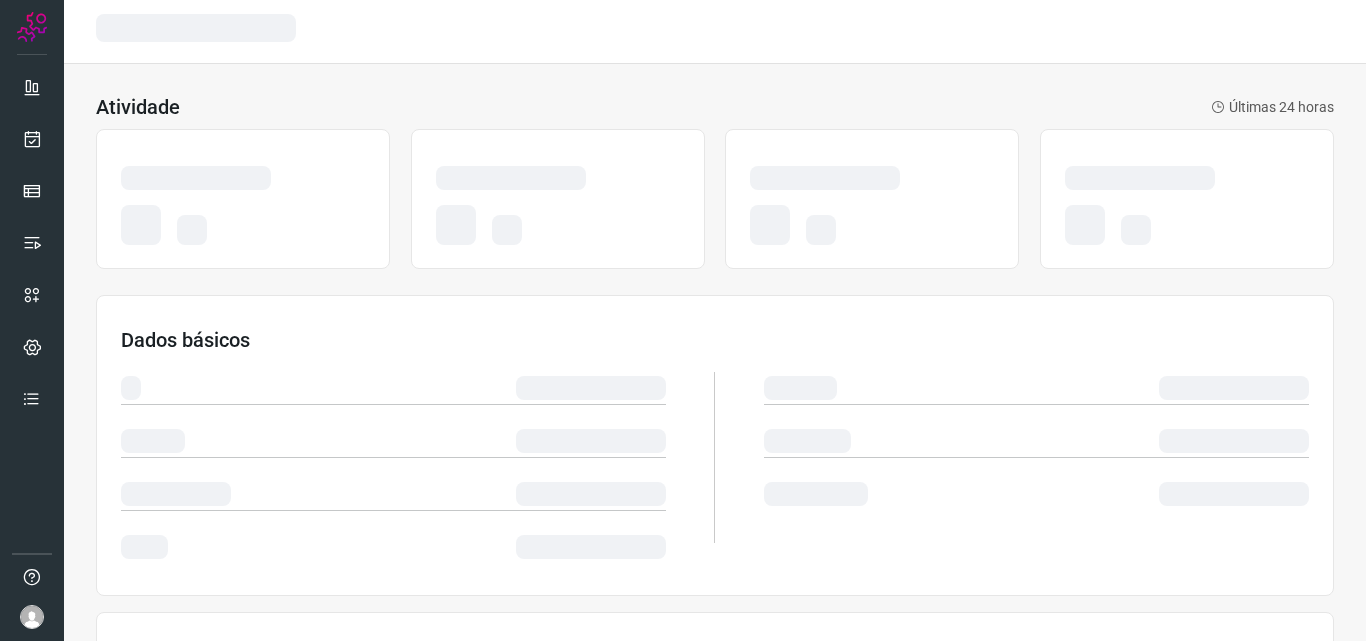 scroll, scrollTop: 0, scrollLeft: 0, axis: both 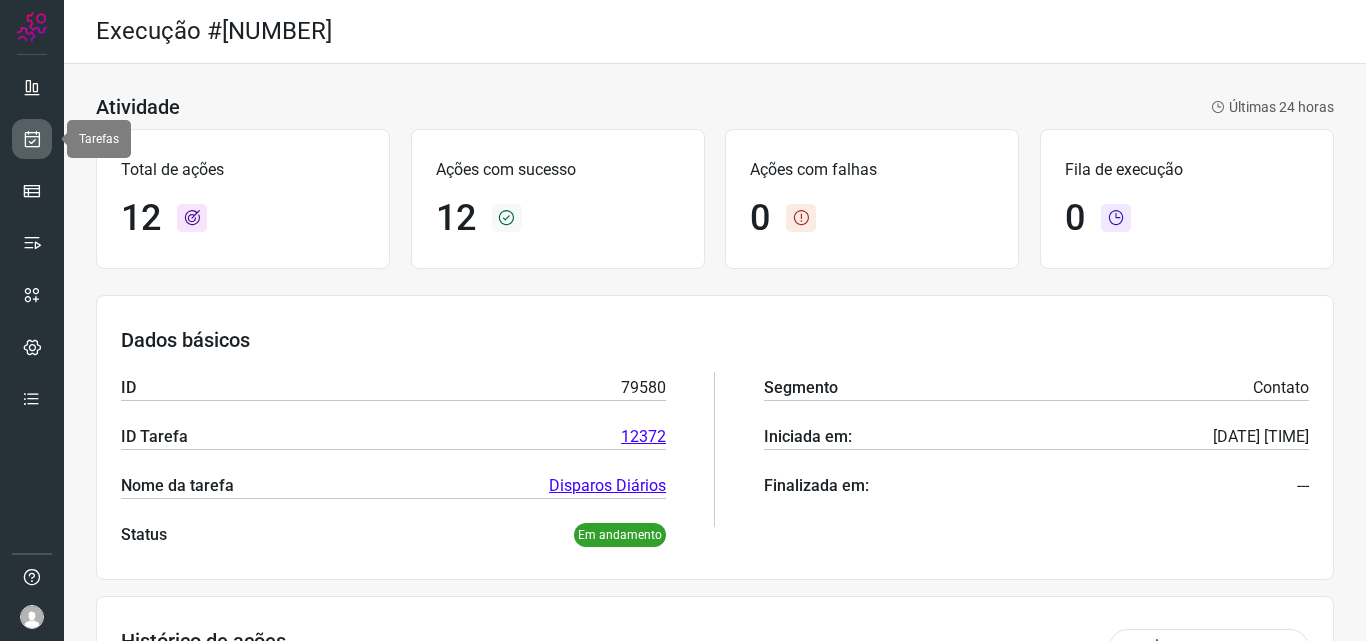 click at bounding box center (32, 139) 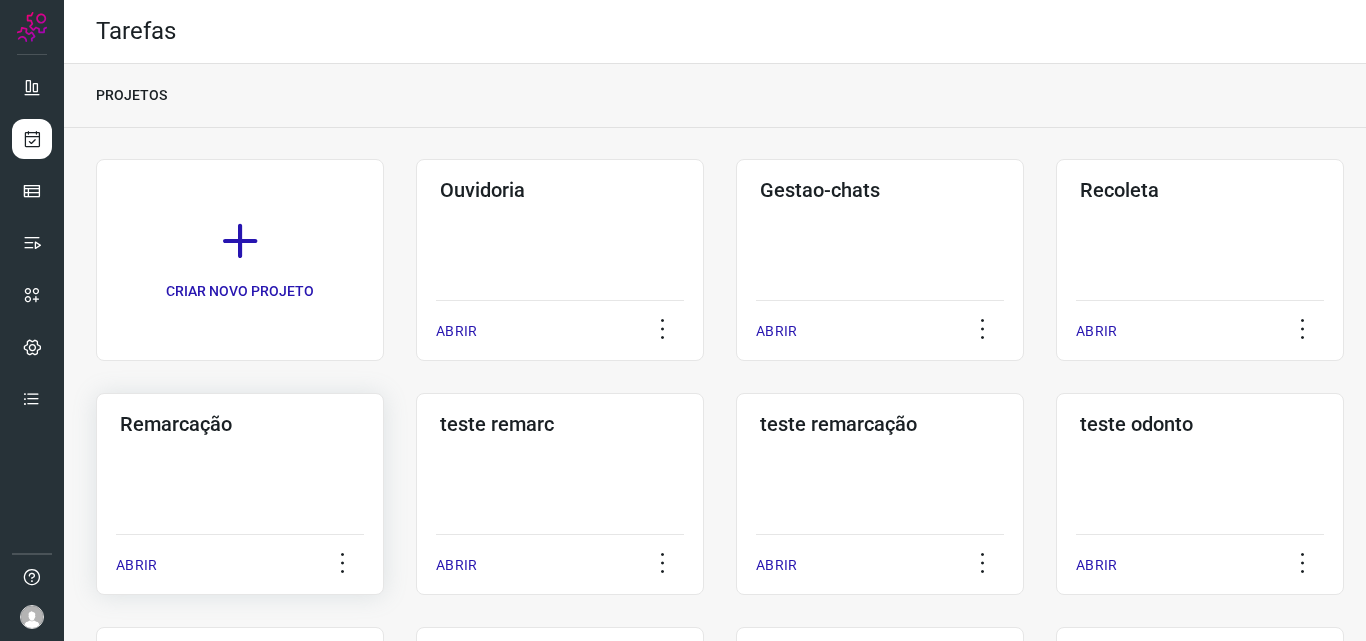 click on "Remarcação  ABRIR" 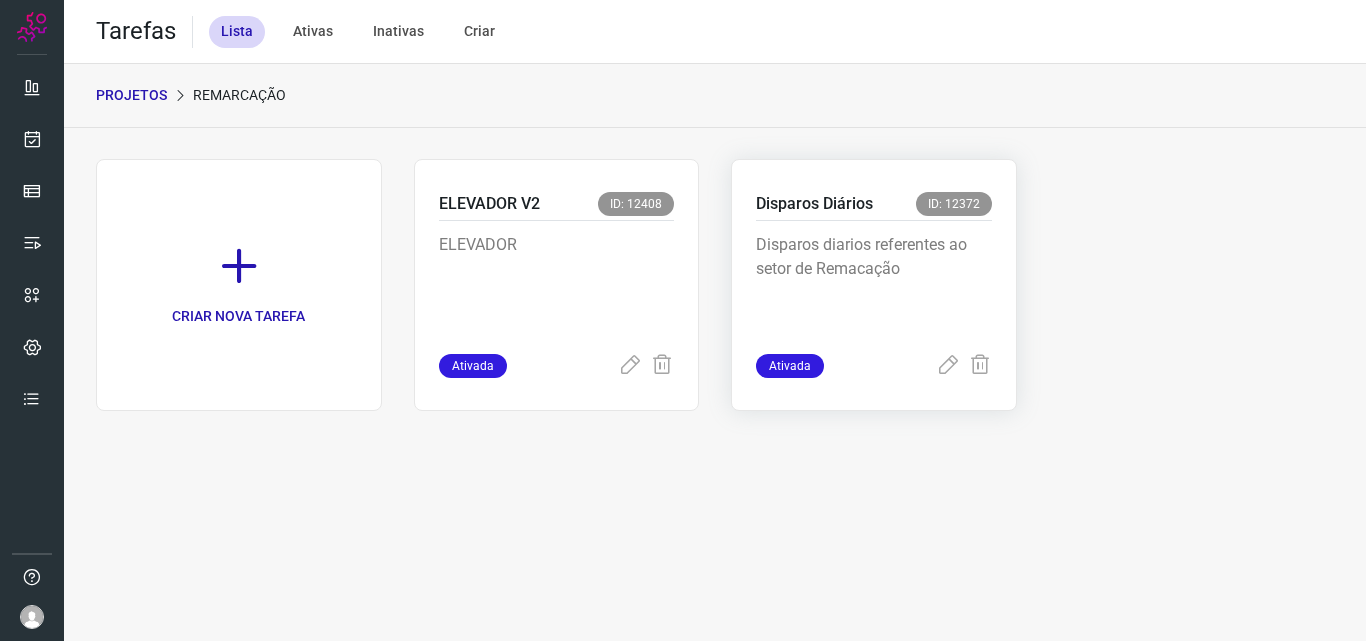 click on "Disparos diarios referentes ao setor de Remacação" at bounding box center (874, 283) 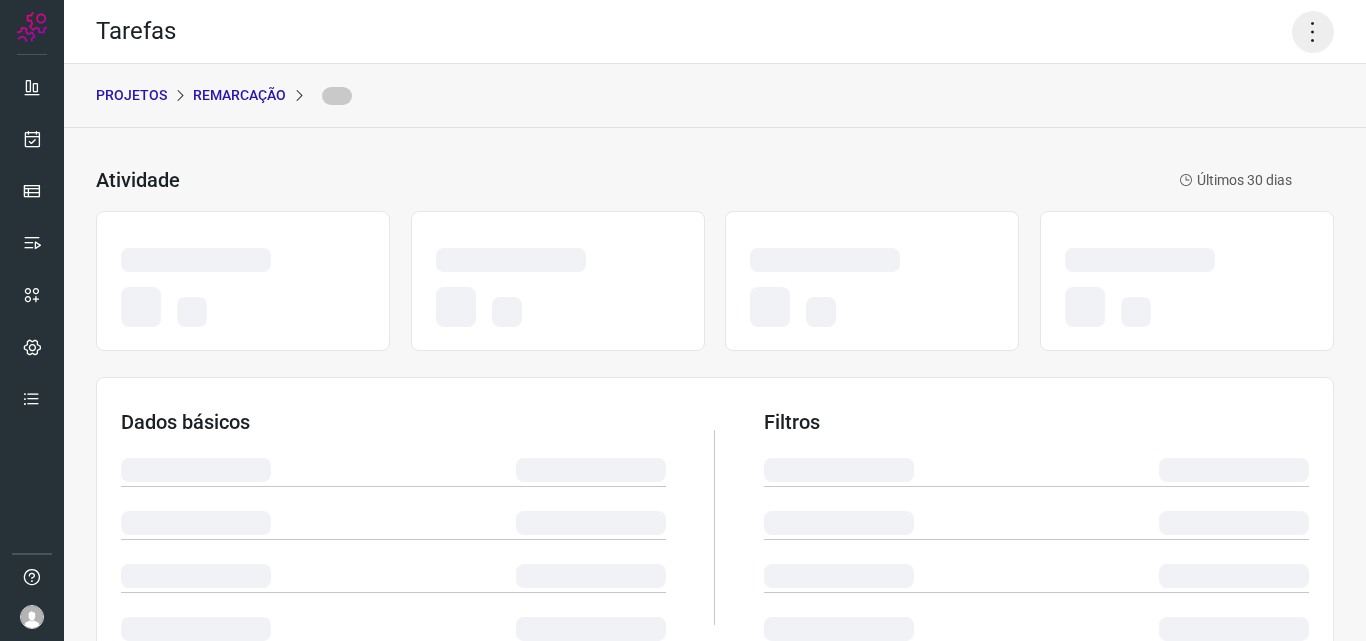 click 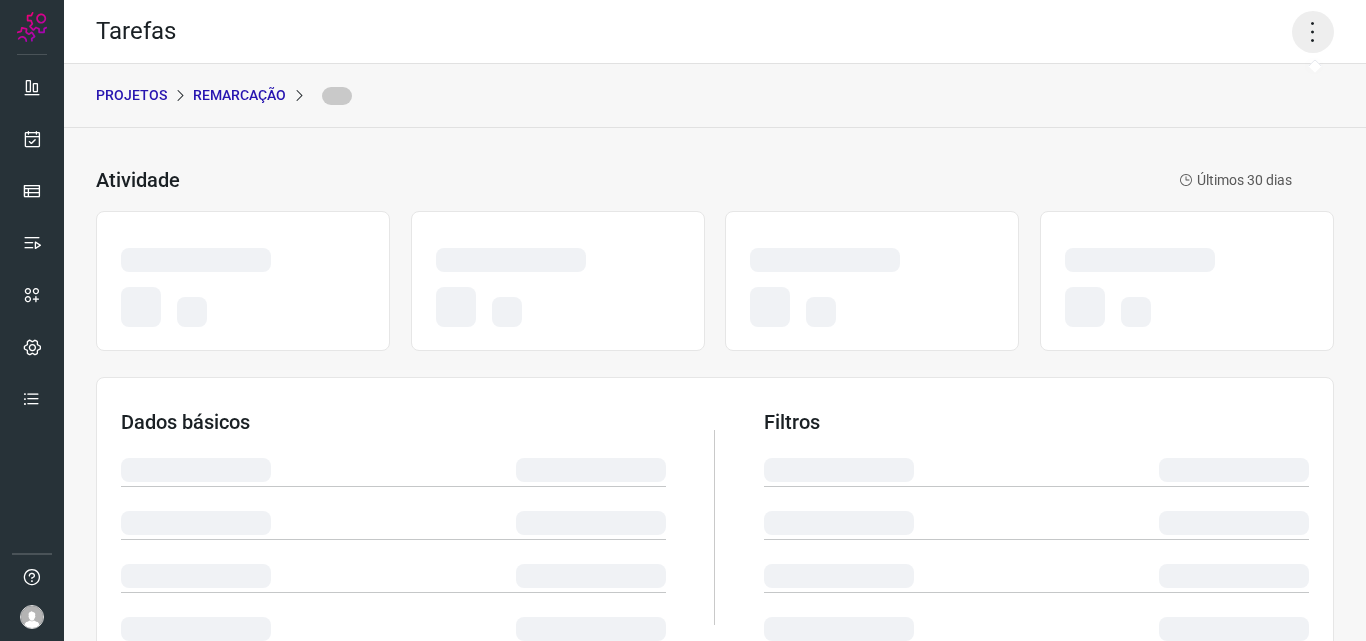 click 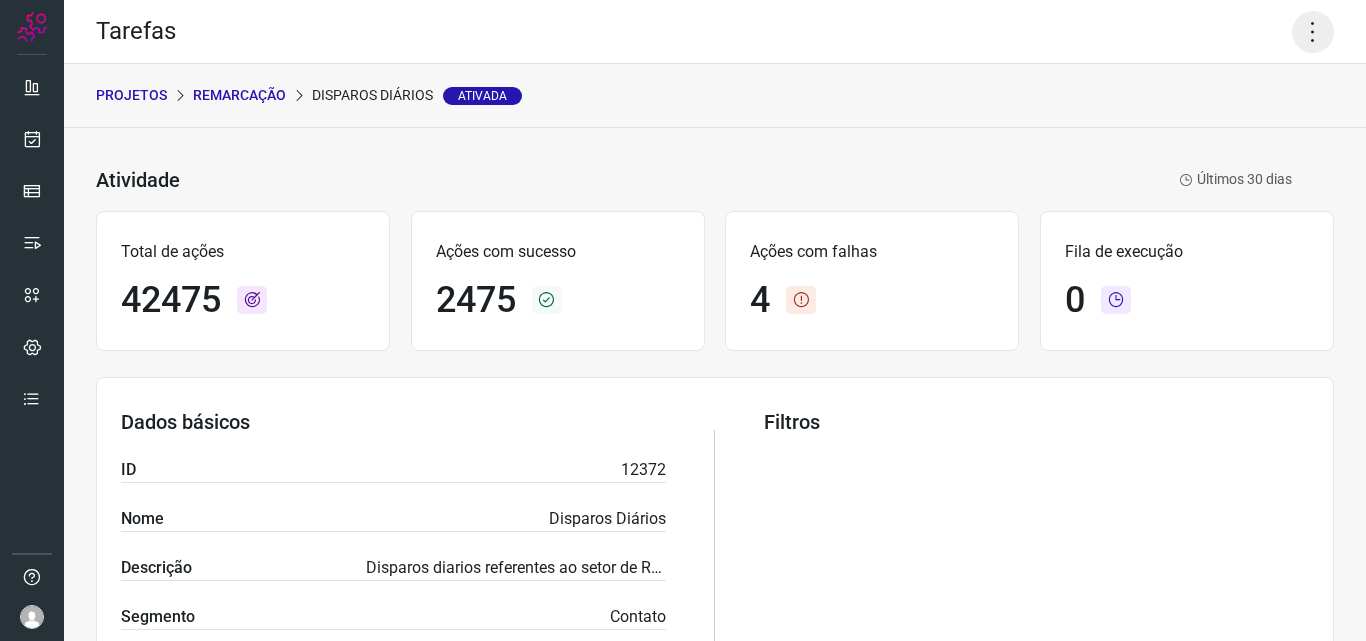 click 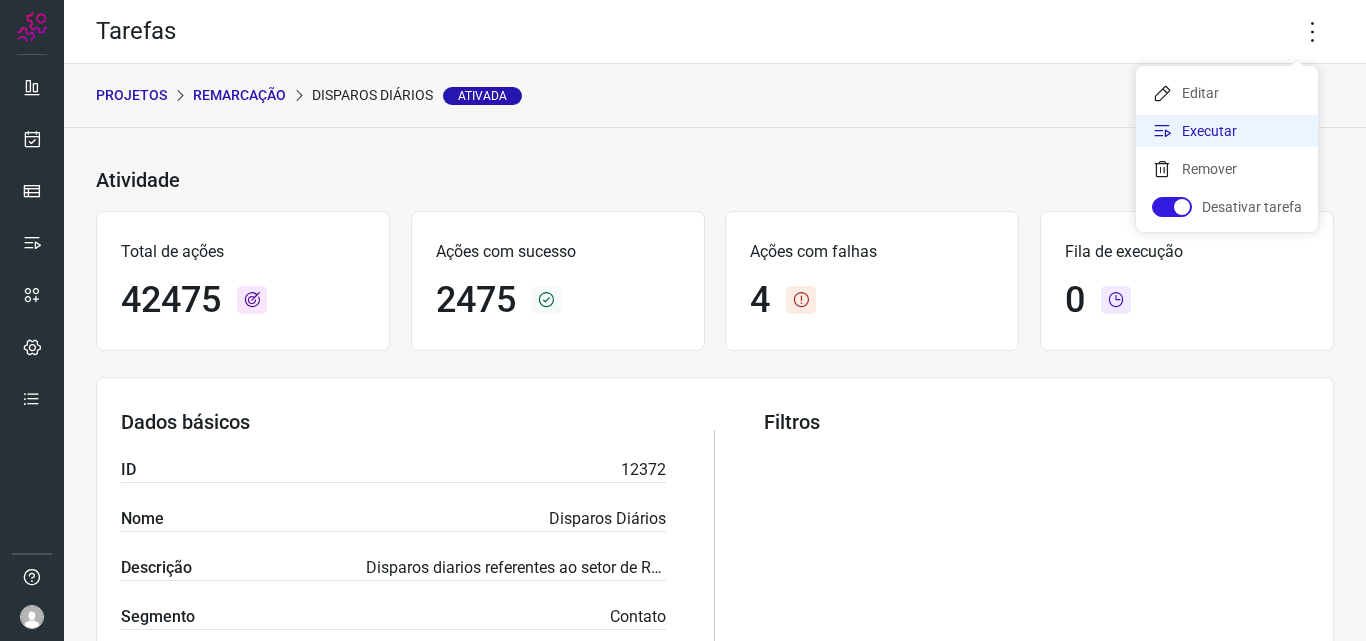 click on "Executar" 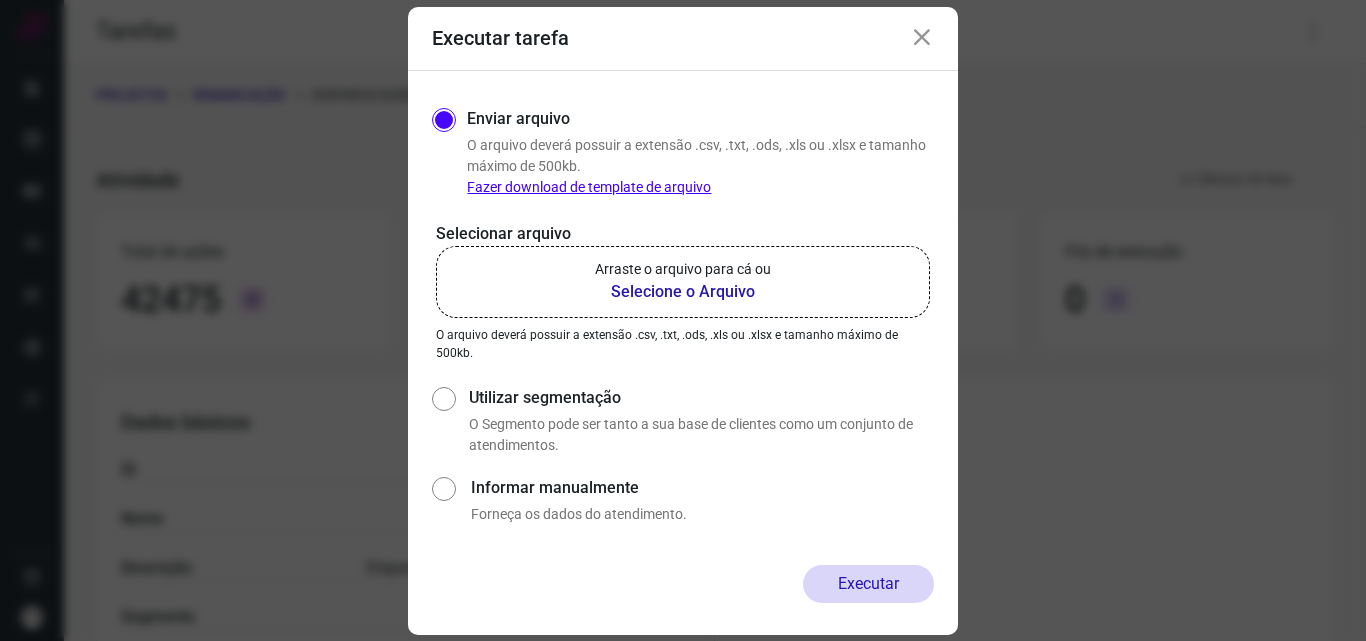 click on "Selecione o Arquivo" at bounding box center (683, 292) 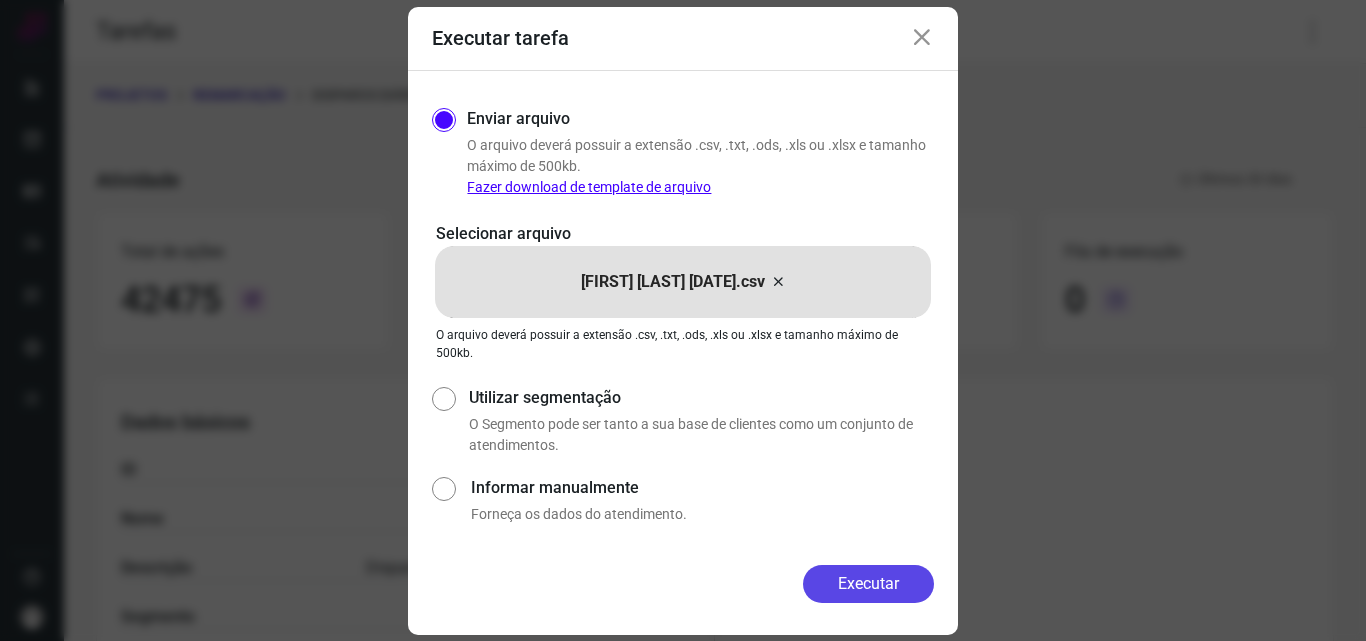 click on "Executar" at bounding box center [868, 584] 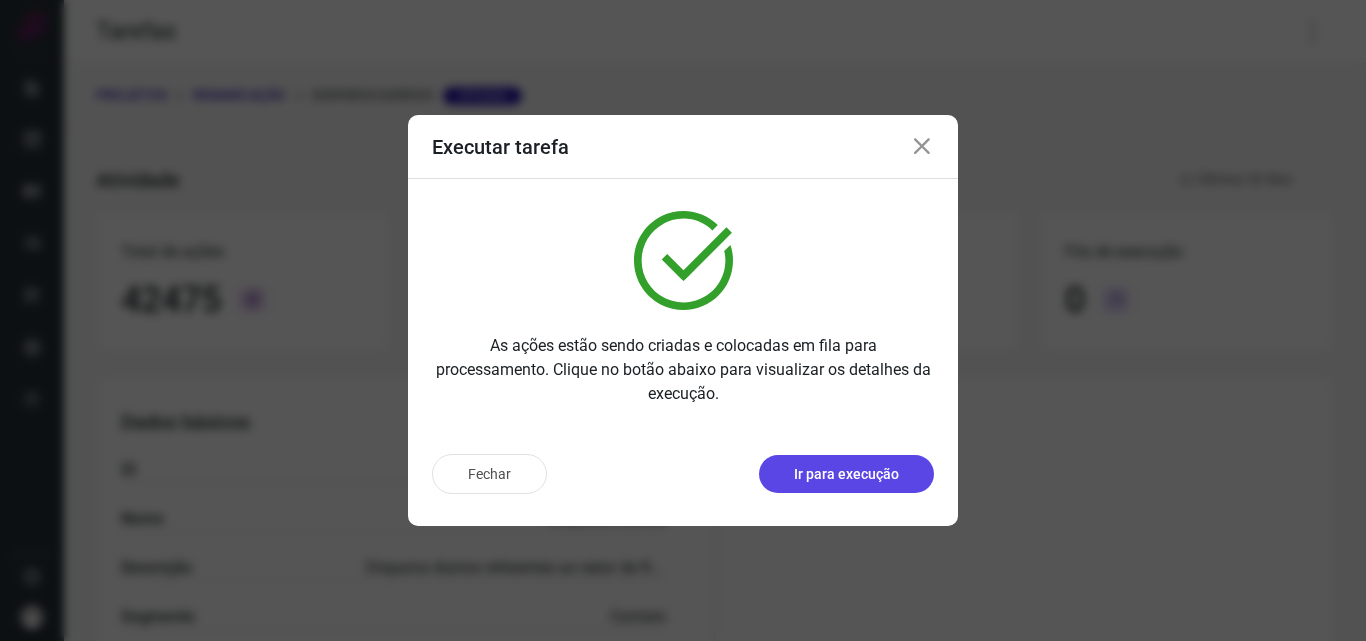 click on "Ir para execução" at bounding box center (846, 474) 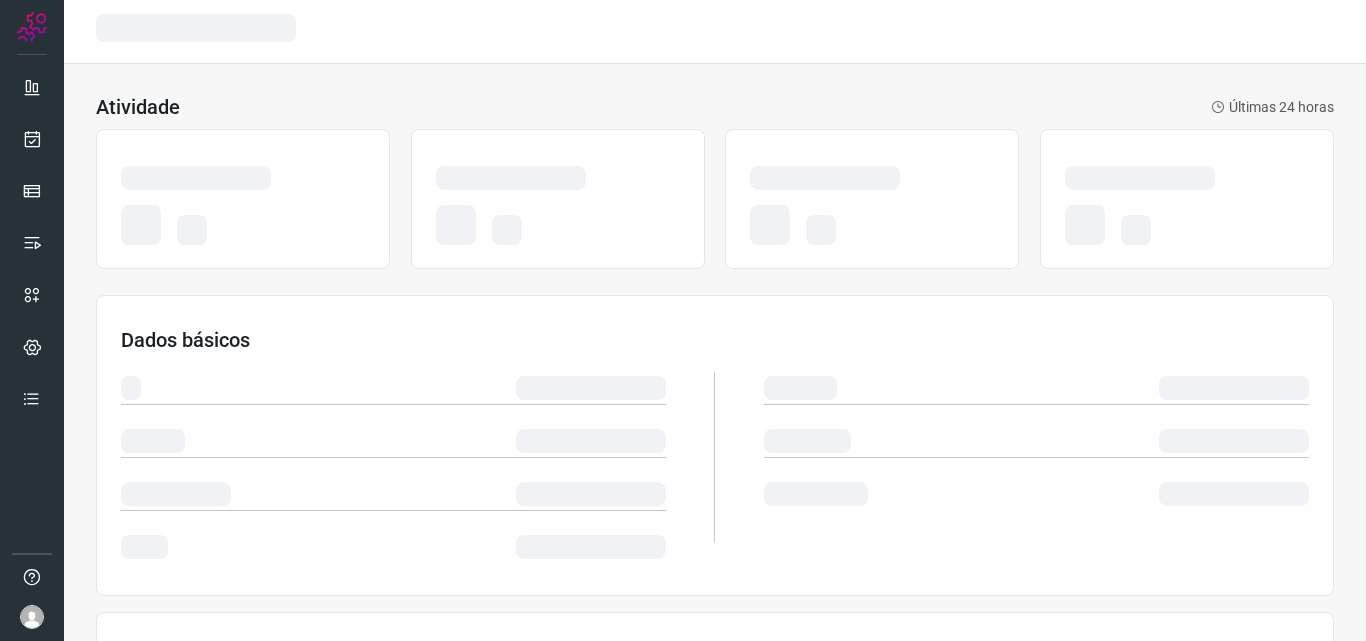 scroll, scrollTop: 0, scrollLeft: 0, axis: both 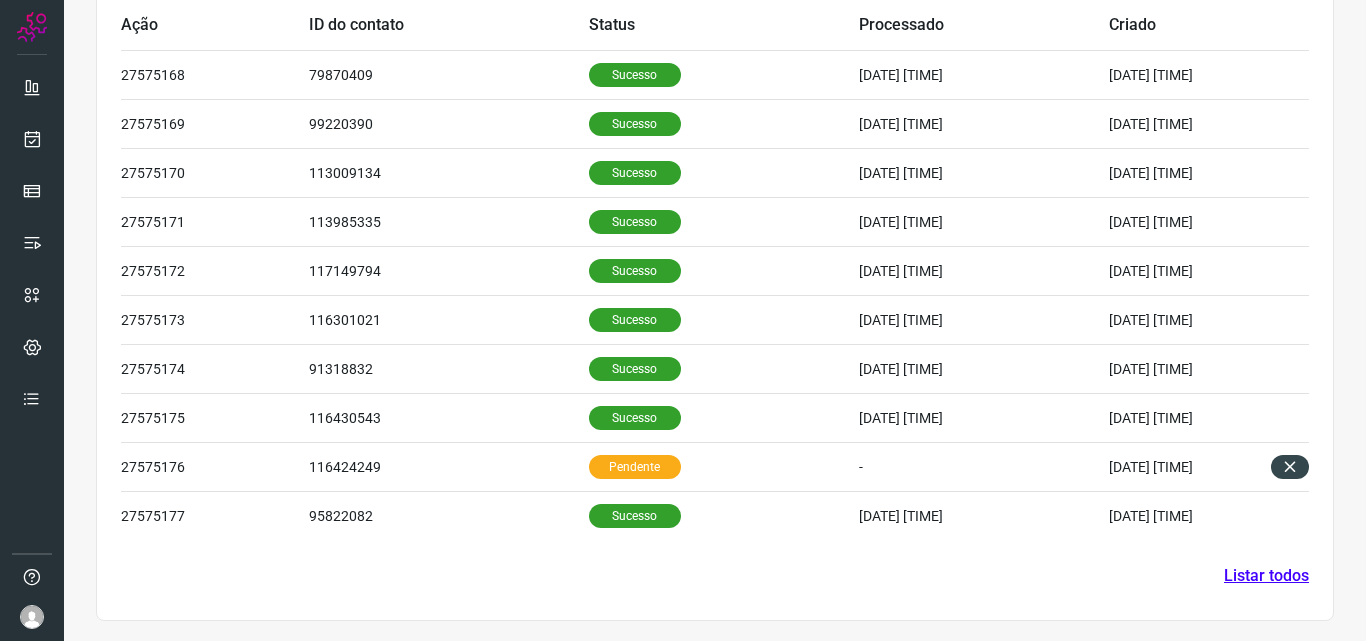 click on "Listar todos" at bounding box center (1266, 576) 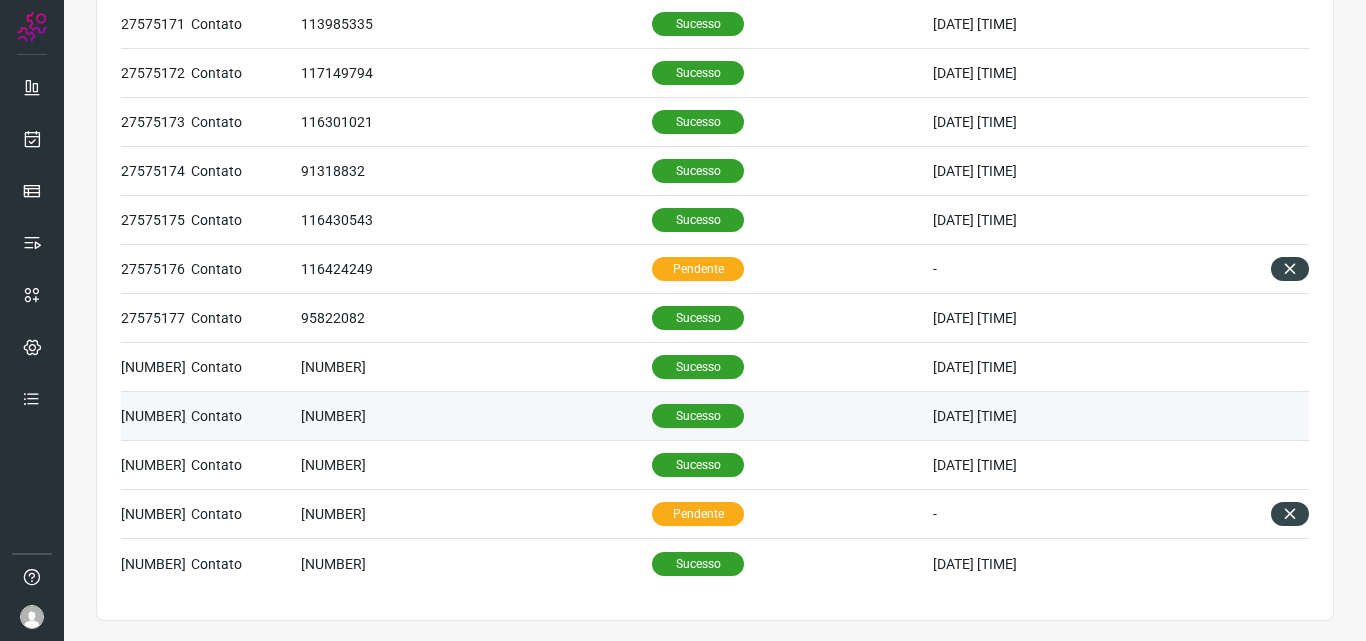 scroll, scrollTop: 0, scrollLeft: 0, axis: both 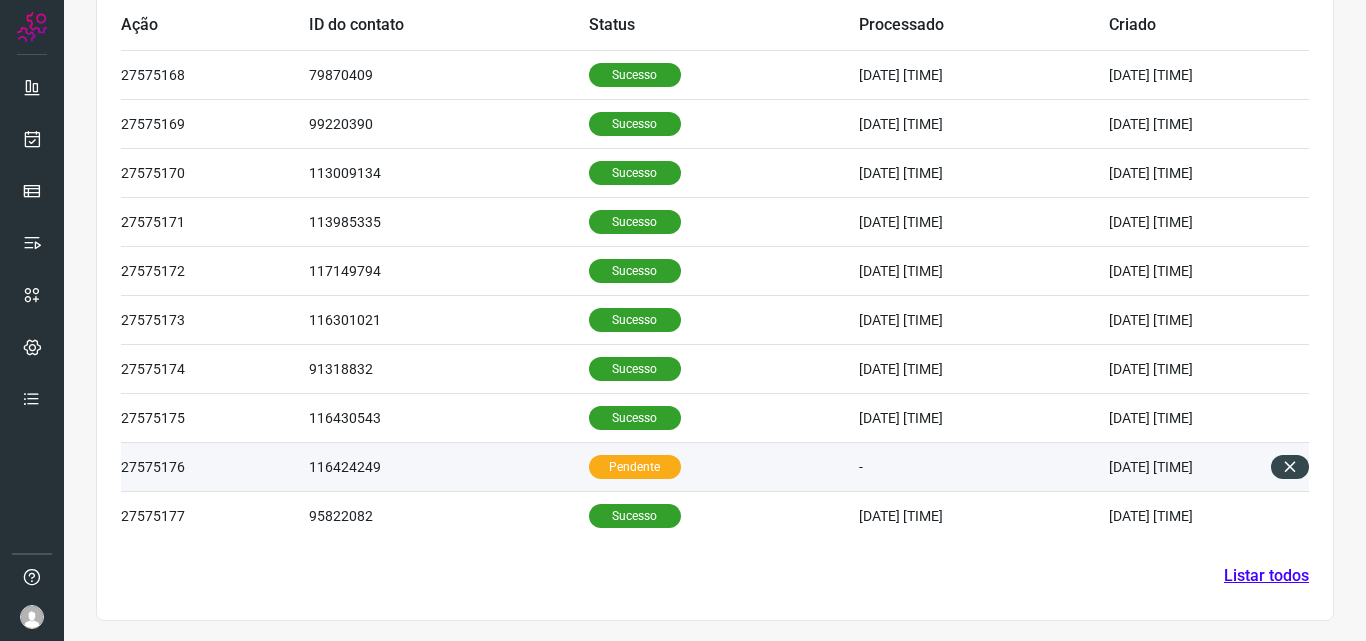 click on "Pendente" at bounding box center (635, 467) 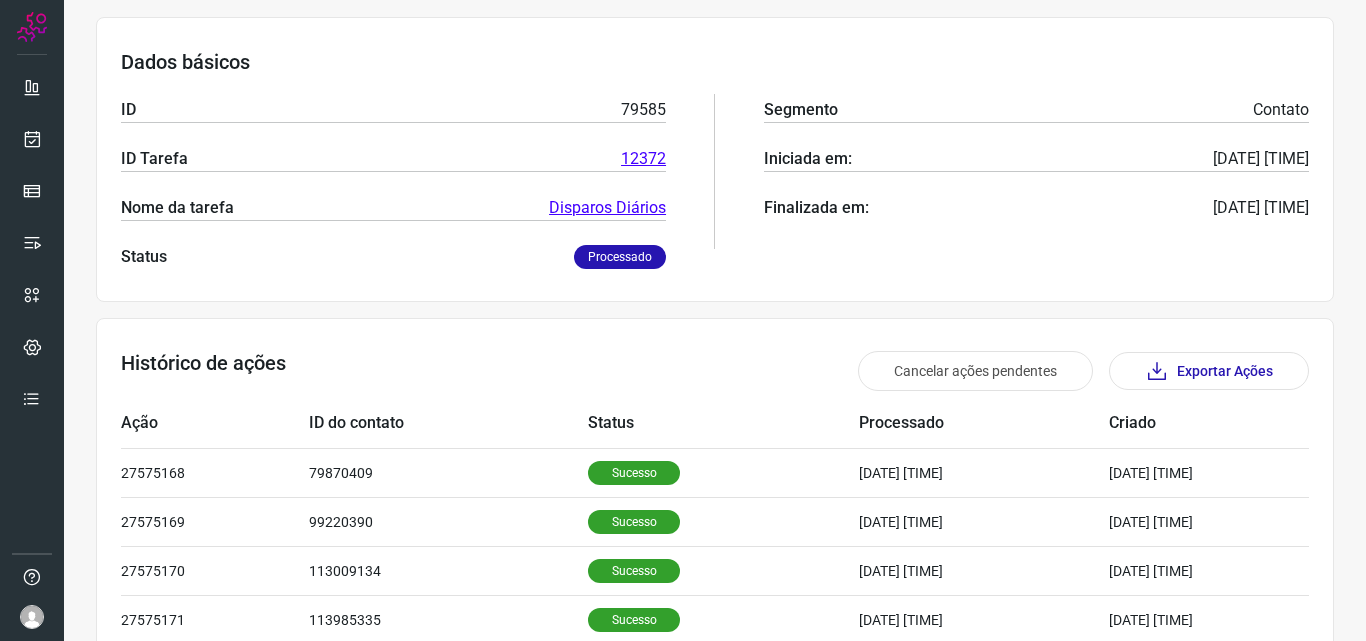 scroll, scrollTop: 0, scrollLeft: 0, axis: both 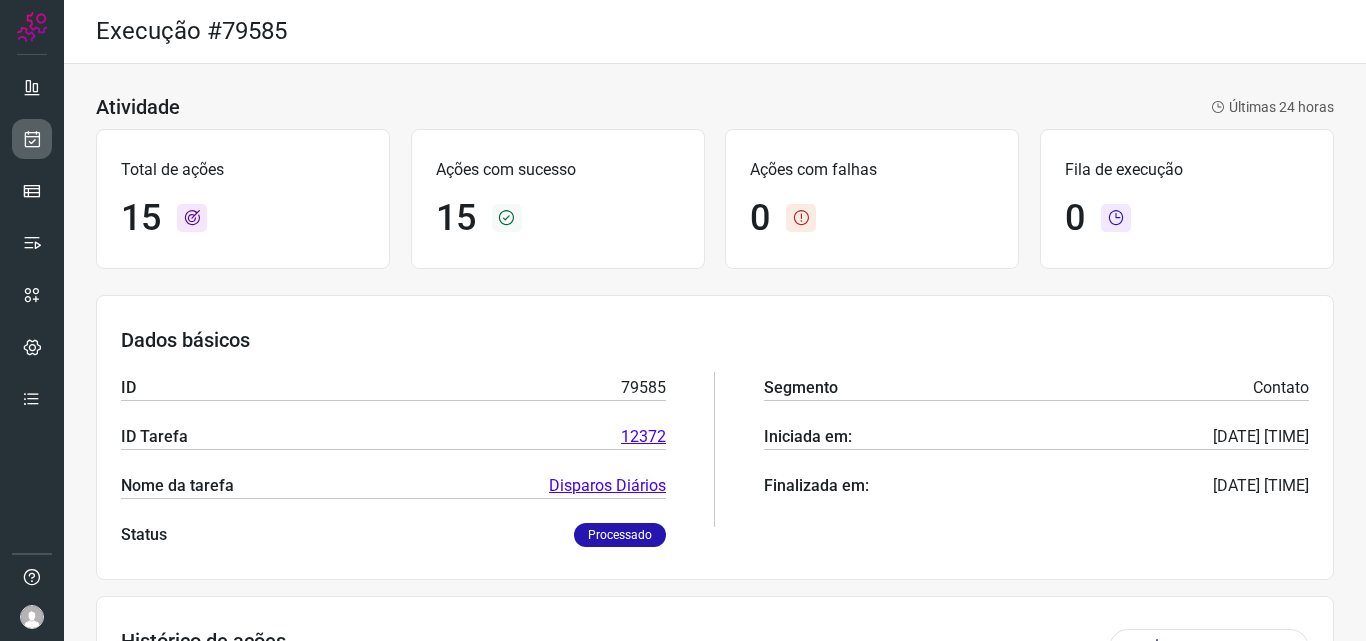 click at bounding box center (32, 139) 